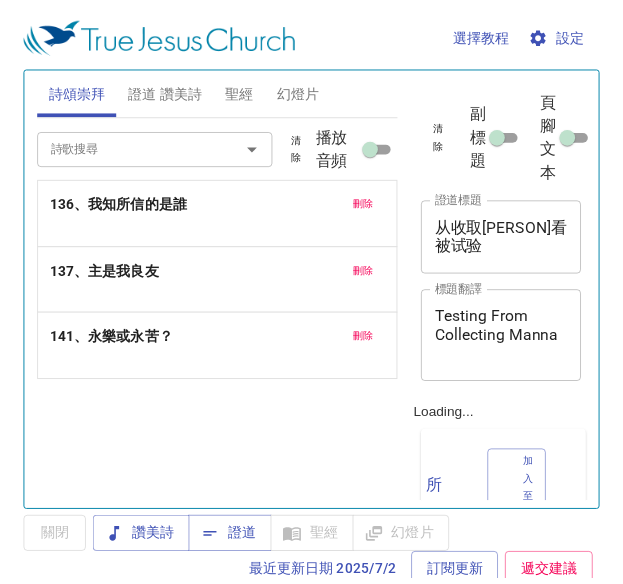 scroll, scrollTop: 0, scrollLeft: 0, axis: both 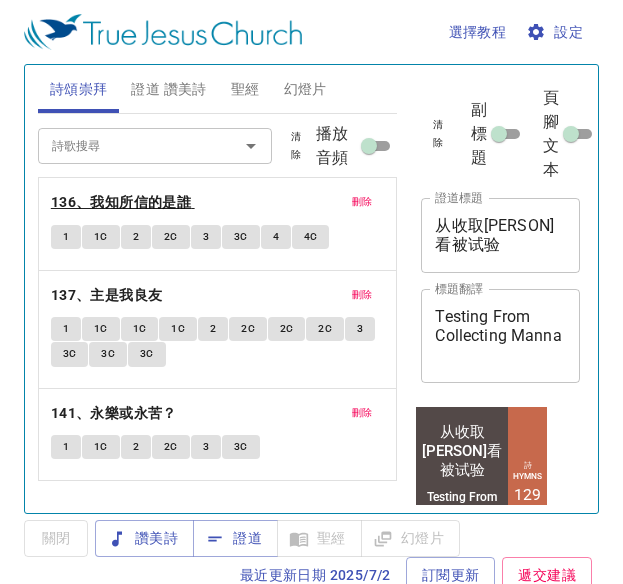 click on "136、我知所信的是誰" at bounding box center (121, 202) 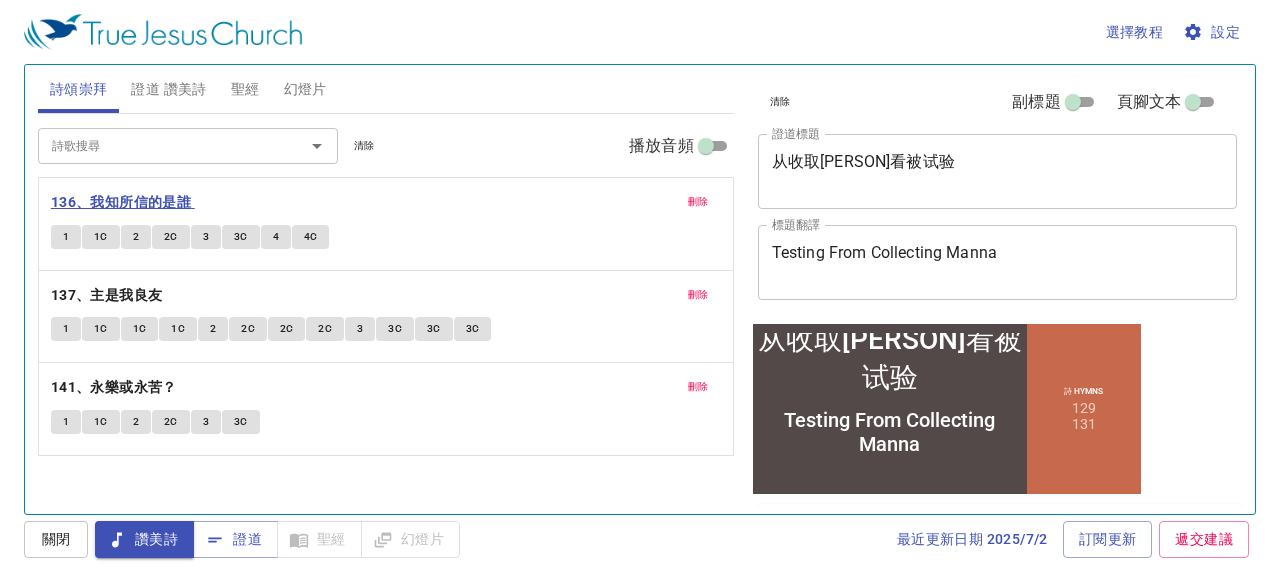 type 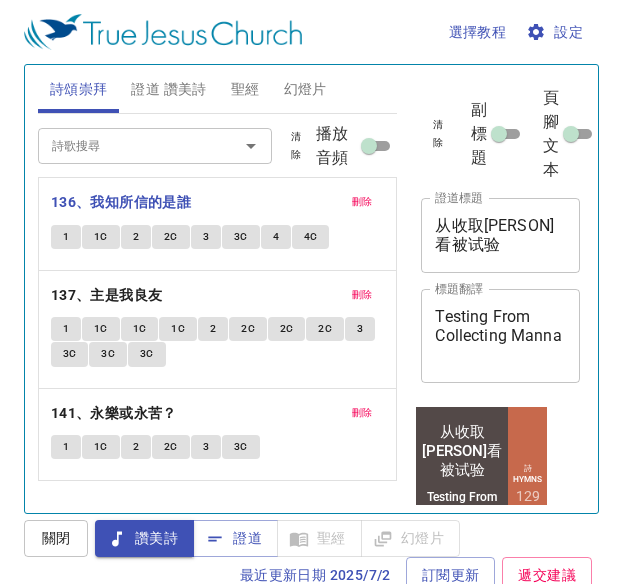 click on "从收取吗哪看被试验 x 證道標題" at bounding box center [500, 235] 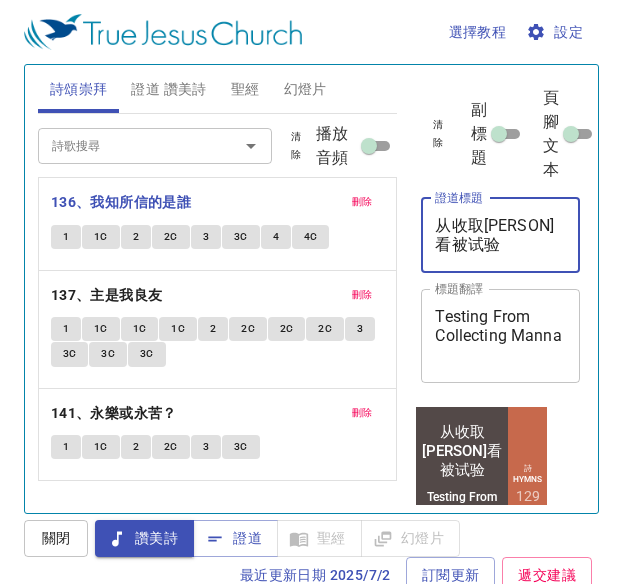 click on "从收取吗哪看被试验" at bounding box center [500, 235] 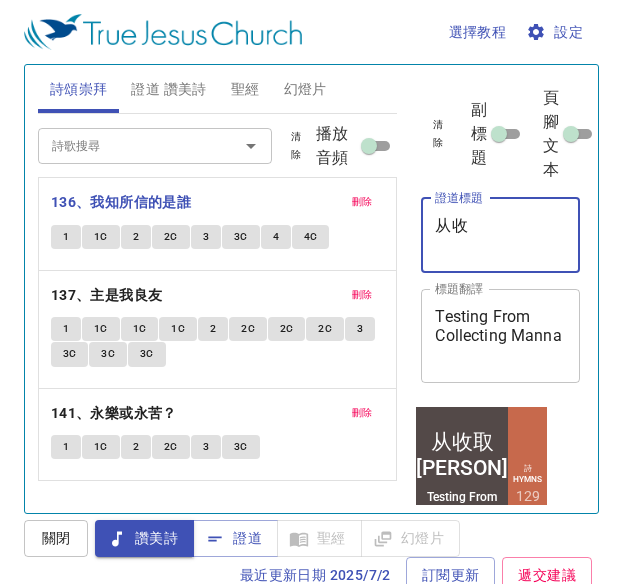 type on "从" 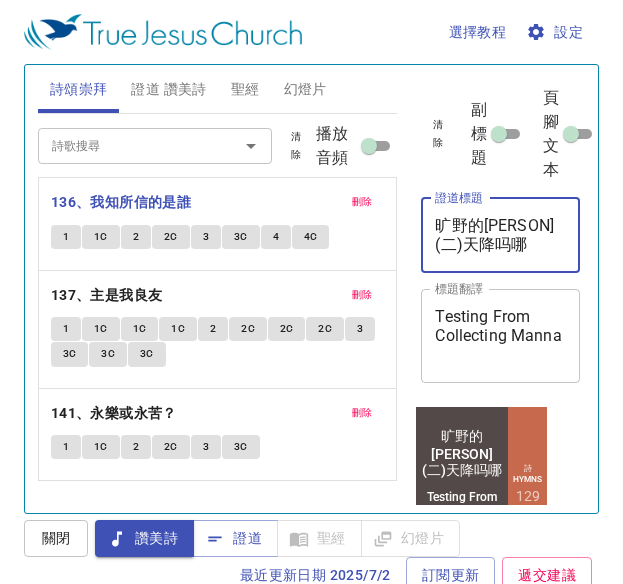 scroll, scrollTop: 107, scrollLeft: 0, axis: vertical 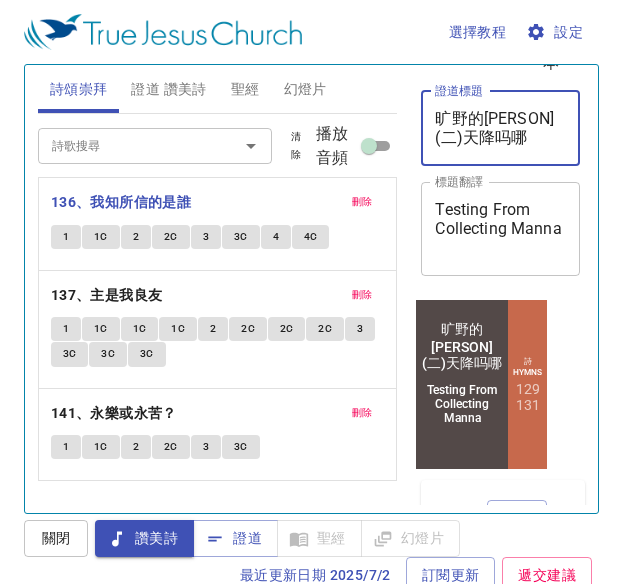 type on "旷野的操练（二）天降吗哪" 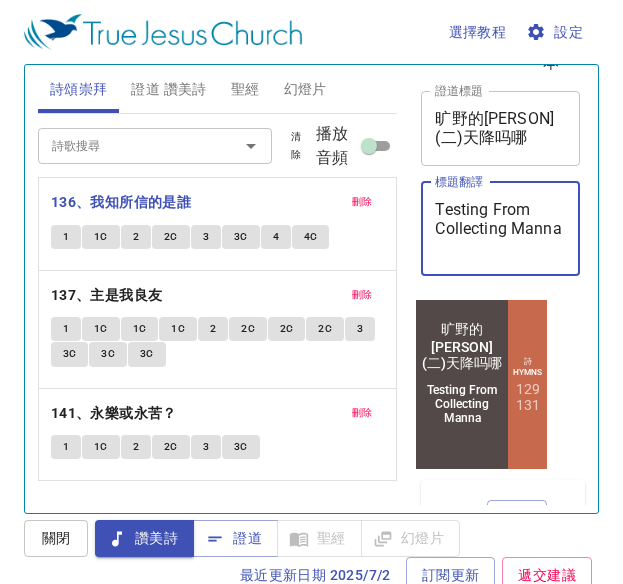click on "Testing From Collecting Manna" at bounding box center (500, 228) 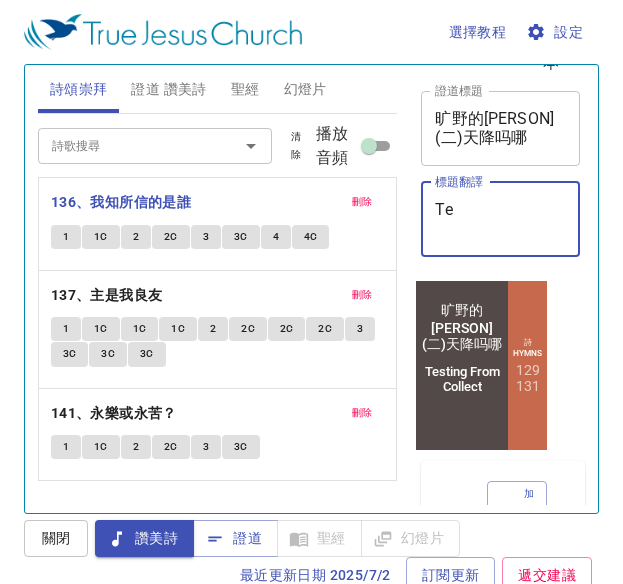 type on "T" 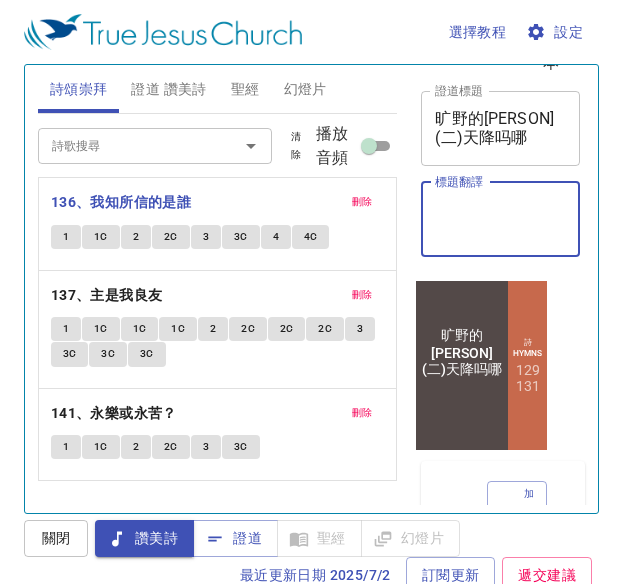 type 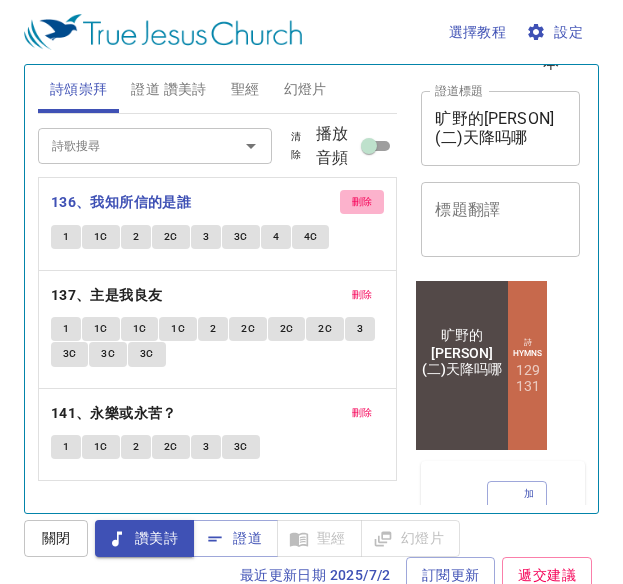 click on "刪除" at bounding box center (362, 202) 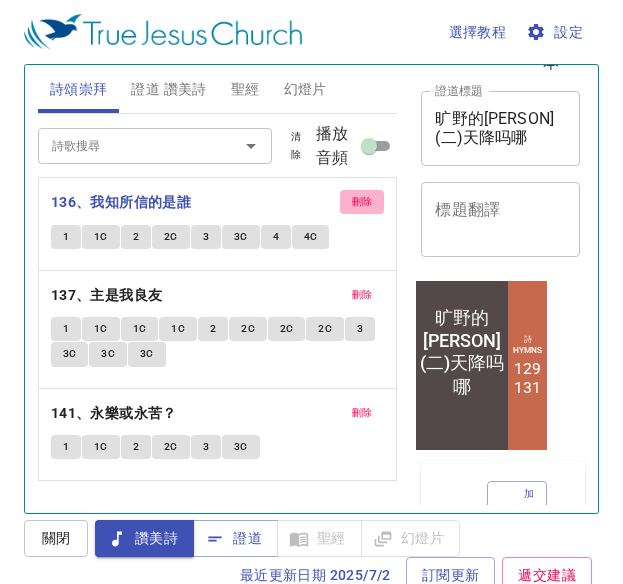 click on "刪除" at bounding box center [362, 295] 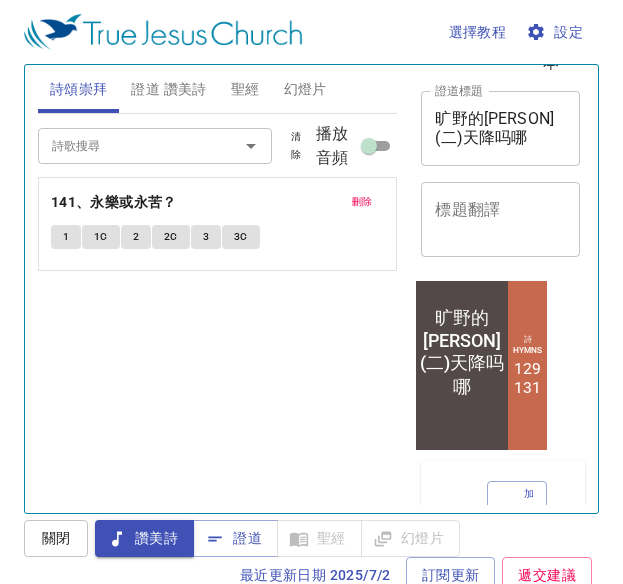 click on "刪除" at bounding box center (362, 202) 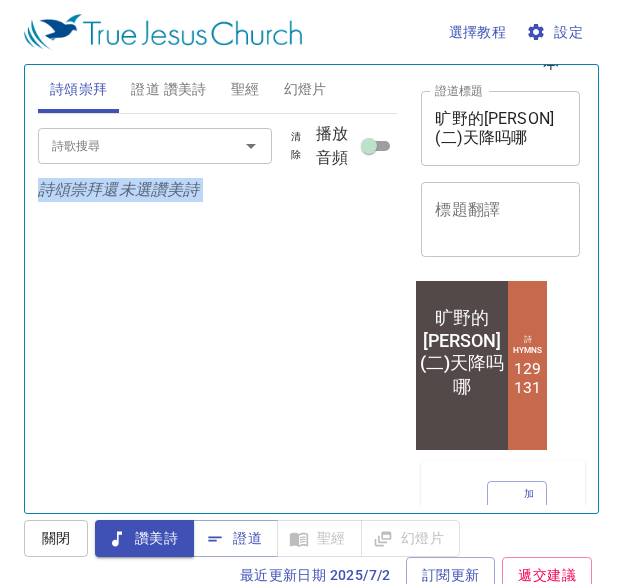 click on "詩頌崇拜還未選讚美詩" at bounding box center (218, 190) 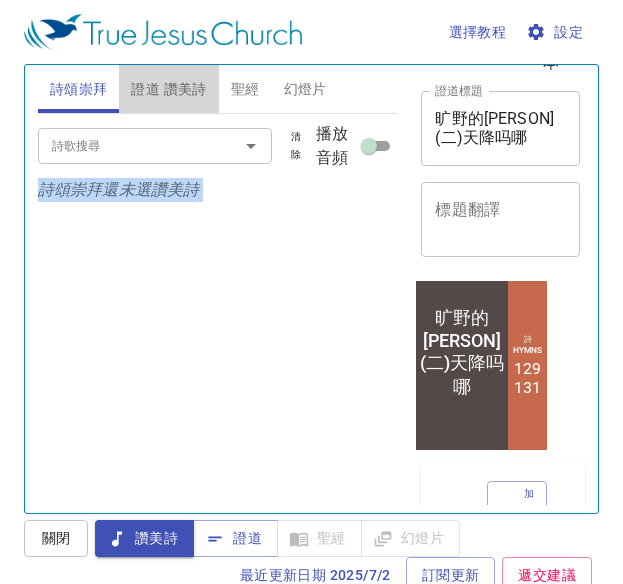 click on "證道 讚美詩" at bounding box center (168, 89) 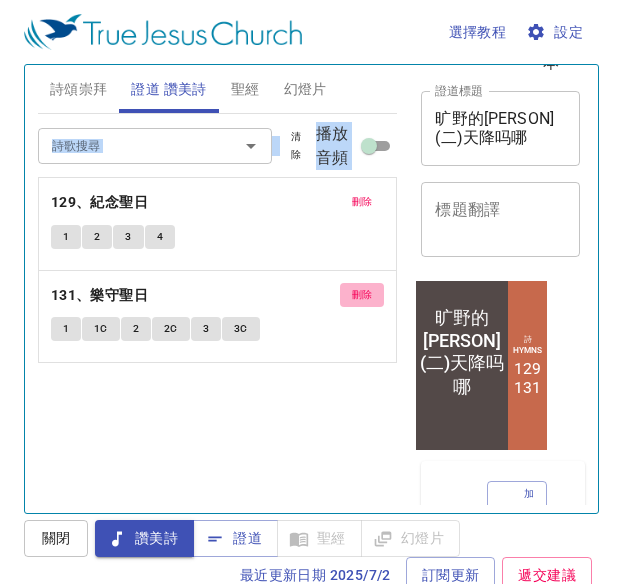 click on "刪除" at bounding box center (362, 295) 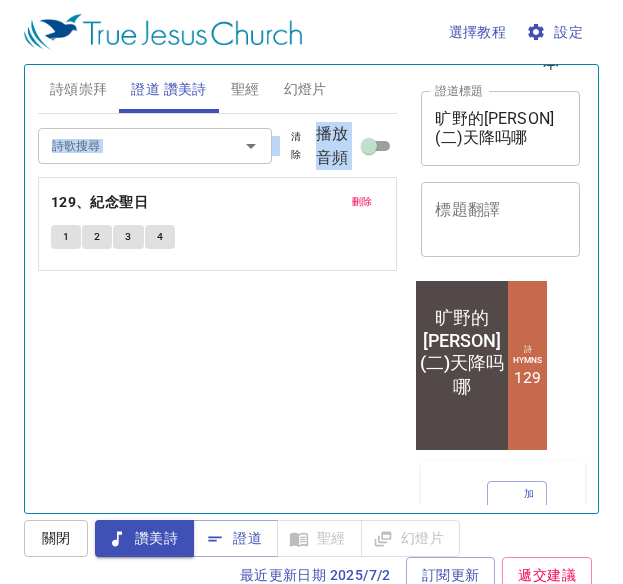 click on "詩歌搜尋" at bounding box center [125, 145] 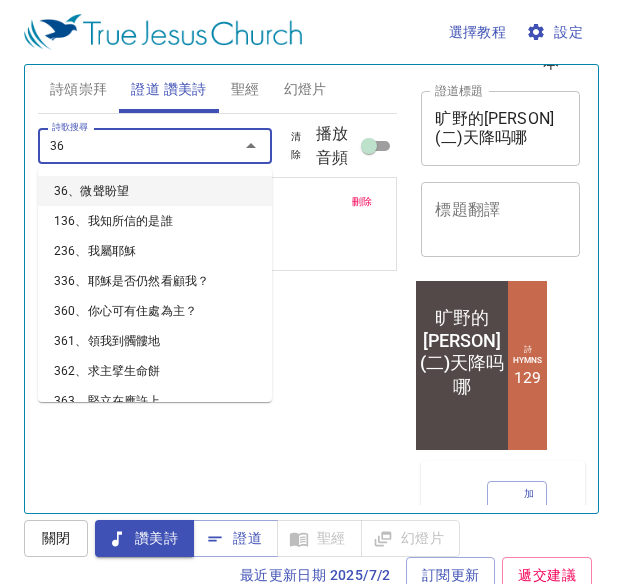 type on "364" 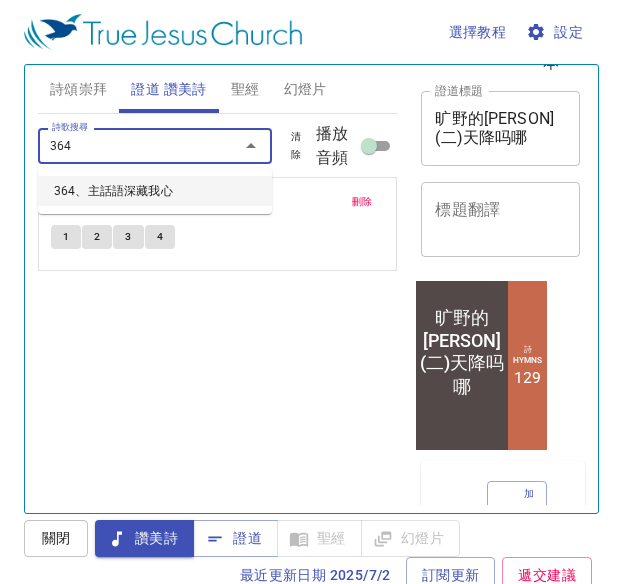 type 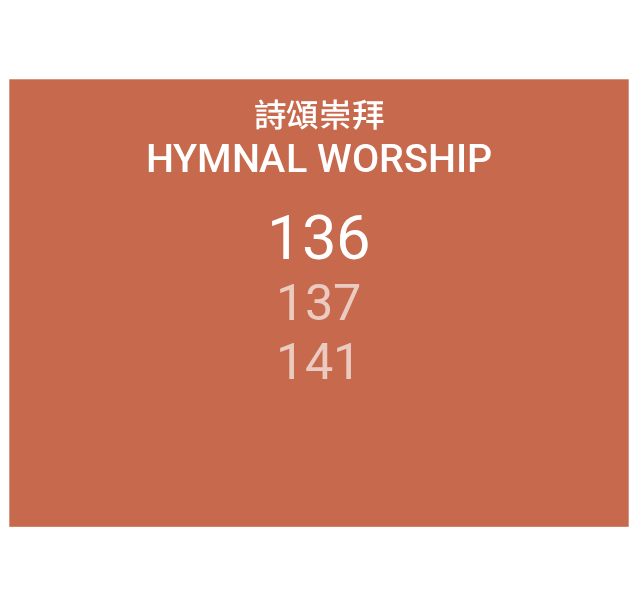 scroll, scrollTop: 0, scrollLeft: 0, axis: both 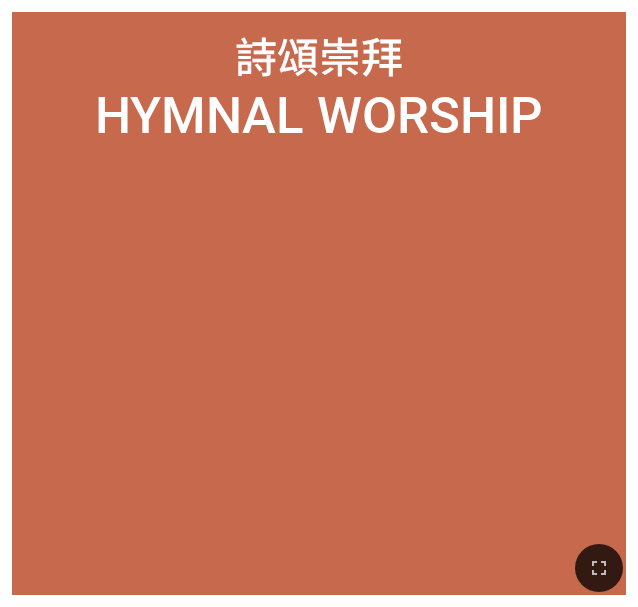 click at bounding box center [319, 370] 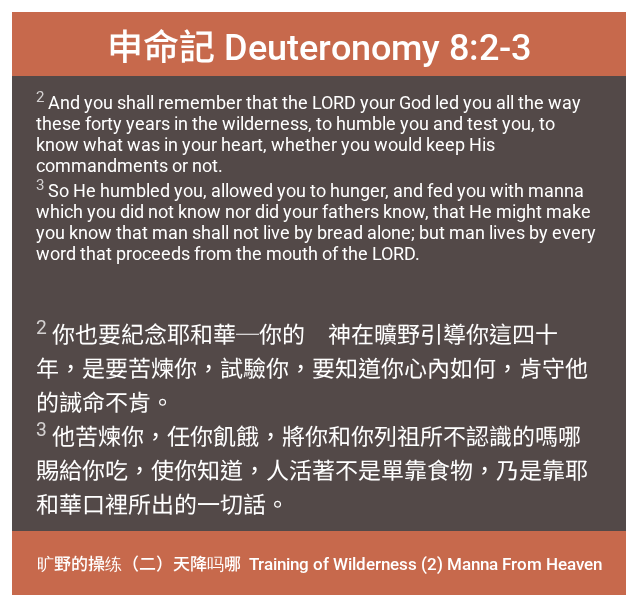click on "2 And you shall remember that the LORD your God led you all the way these forty years in the wilderness, to humble you and test you, to know what was in your heart, whether you would keep His commandments or not. 3 So He humbled you, allowed you to hunger, and fed you with manna which you did not know nor did your fathers know, that He might make you know that man shall not live by bread alone; but man lives by every word that proceeds from the mouth of the LORD." at bounding box center [319, 189] 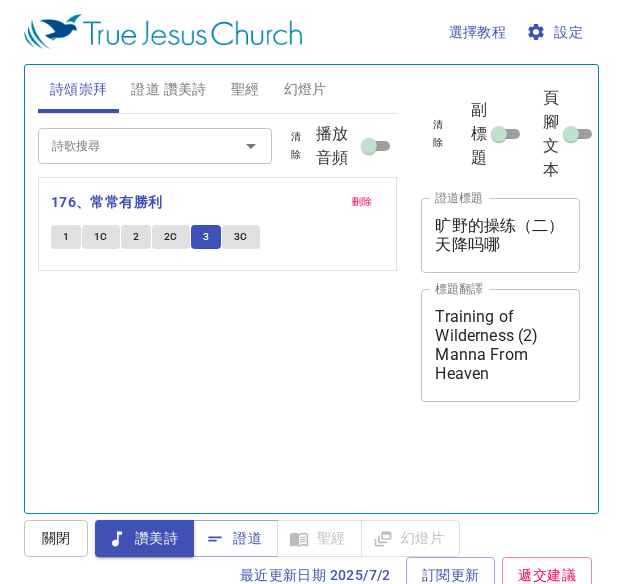 scroll, scrollTop: 0, scrollLeft: 0, axis: both 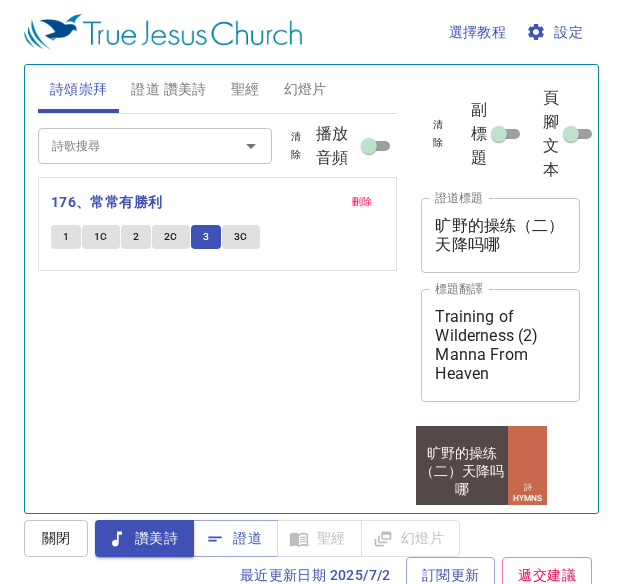 type 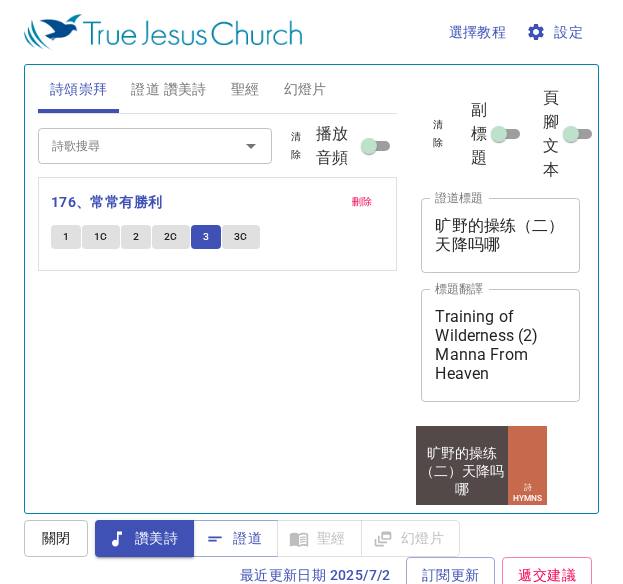 click on "3C" at bounding box center (241, 237) 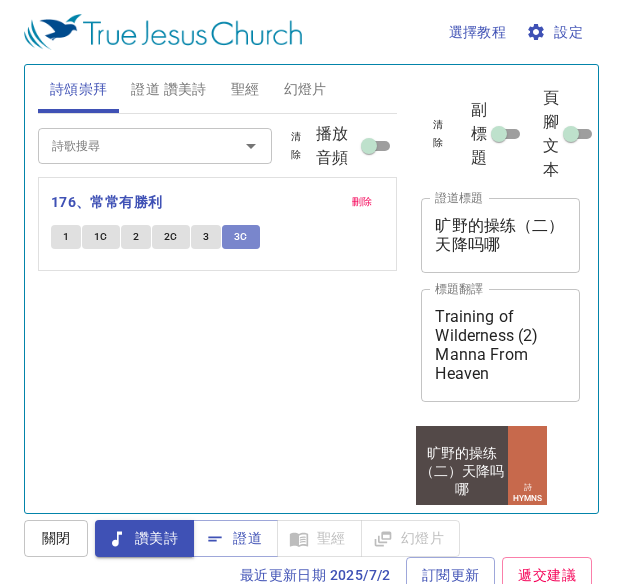 click on "3C" at bounding box center [241, 237] 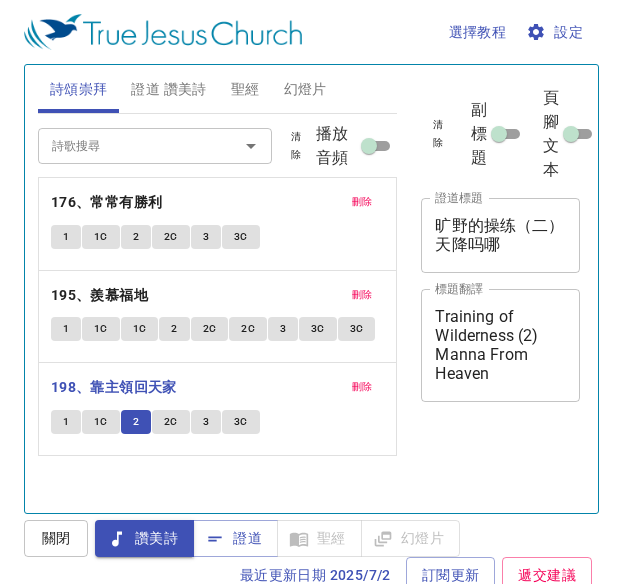 scroll, scrollTop: 0, scrollLeft: 0, axis: both 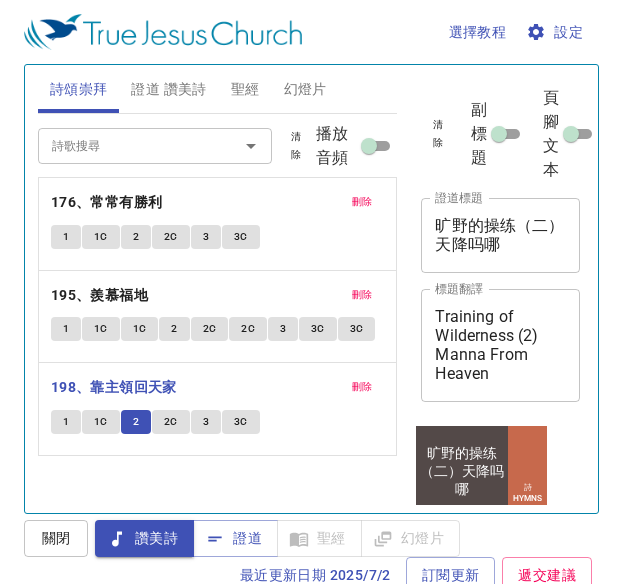 type 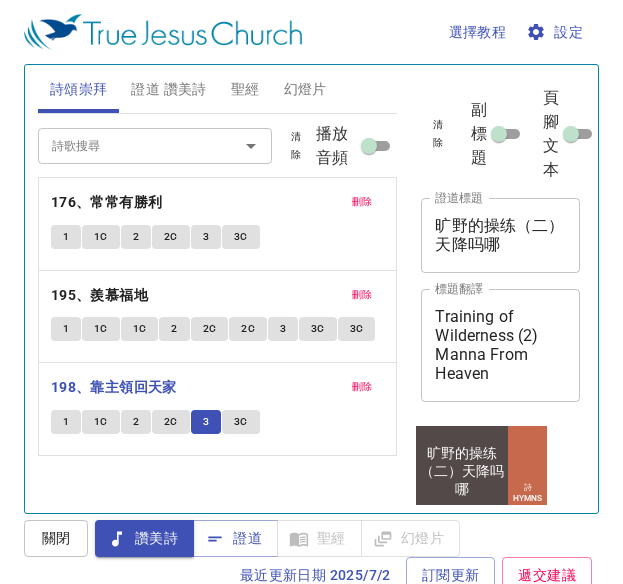 scroll, scrollTop: 391, scrollLeft: 0, axis: vertical 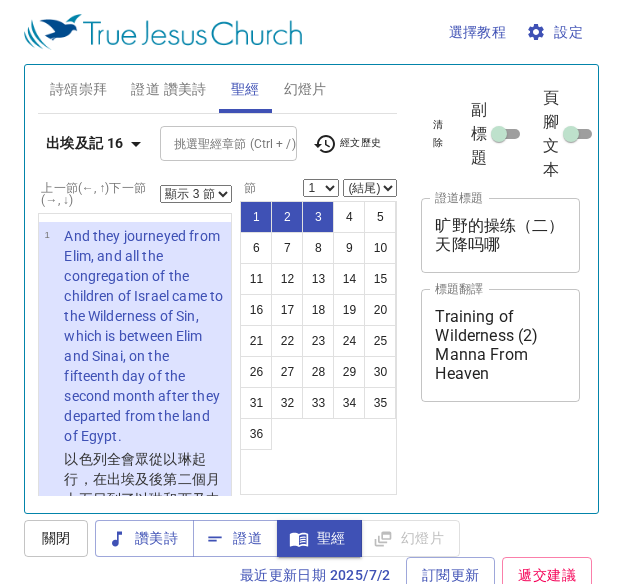select on "3" 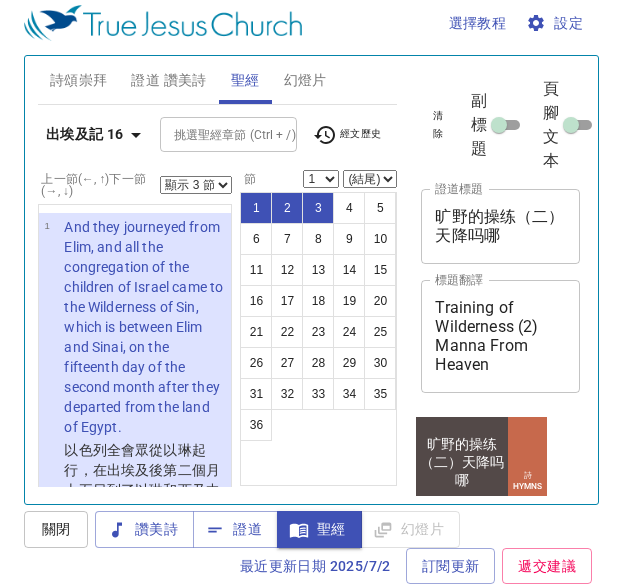 scroll, scrollTop: 12, scrollLeft: 0, axis: vertical 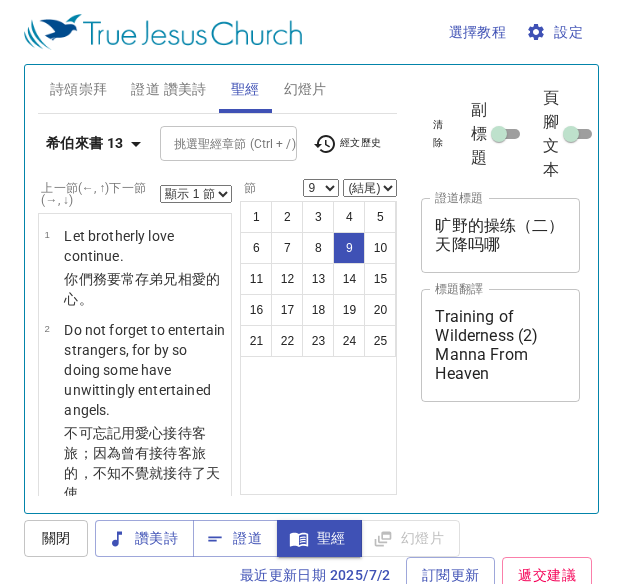 select on "9" 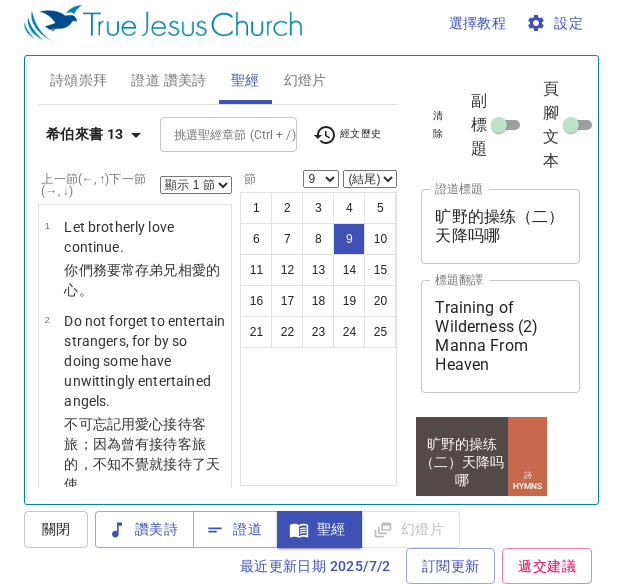 scroll, scrollTop: 12, scrollLeft: 0, axis: vertical 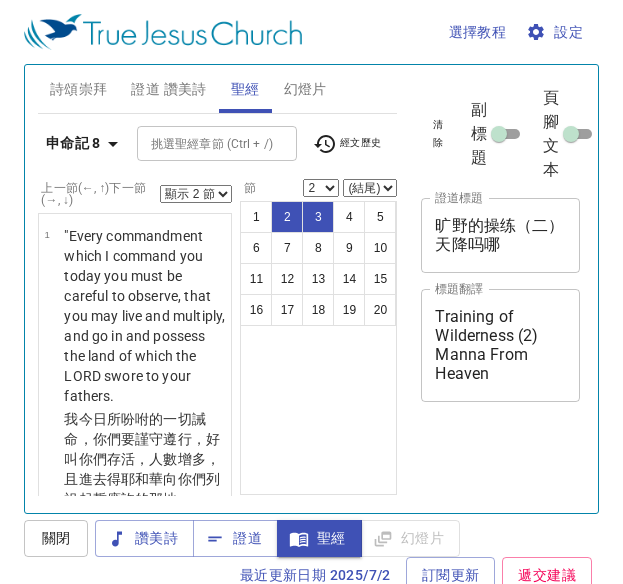select on "2" 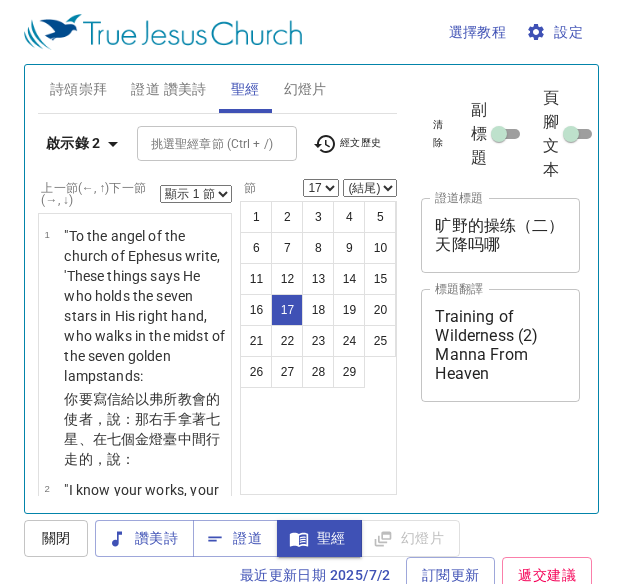 scroll, scrollTop: 9, scrollLeft: 0, axis: vertical 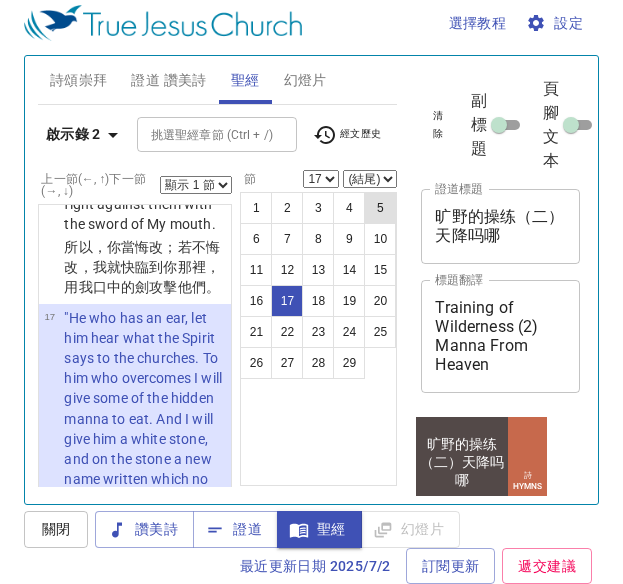 click on "13" at bounding box center [318, 270] 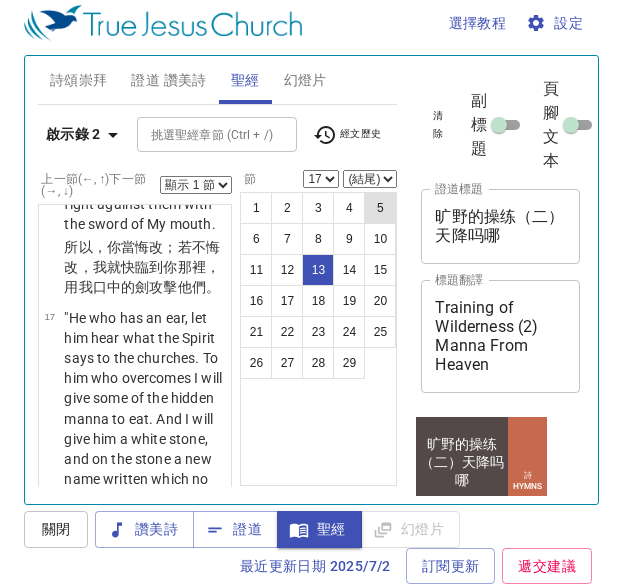 select on "13" 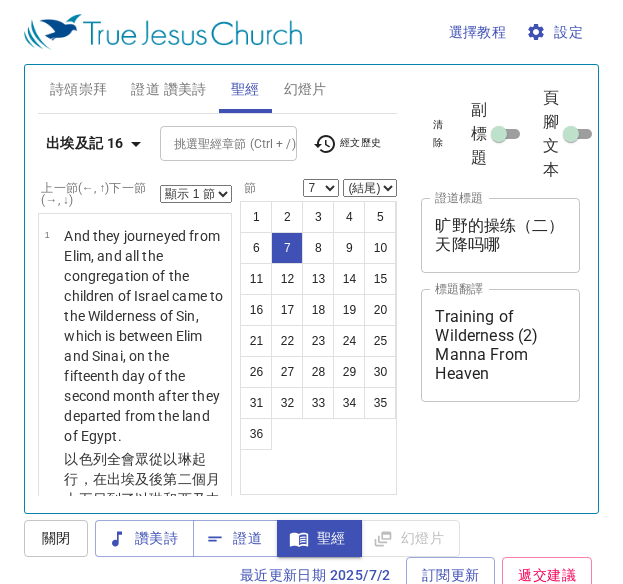 select on "7" 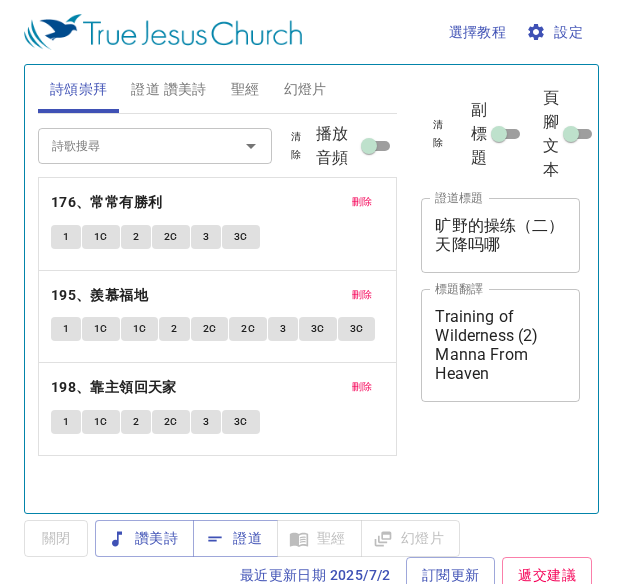 scroll, scrollTop: 0, scrollLeft: 0, axis: both 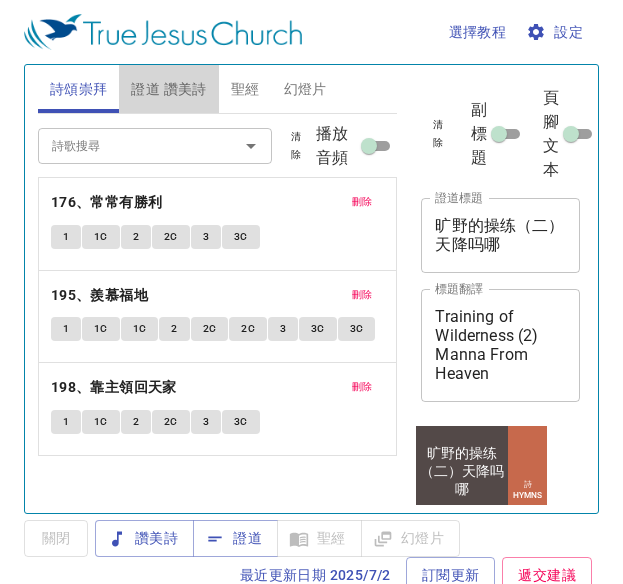 click on "證道 讚美詩" at bounding box center (168, 89) 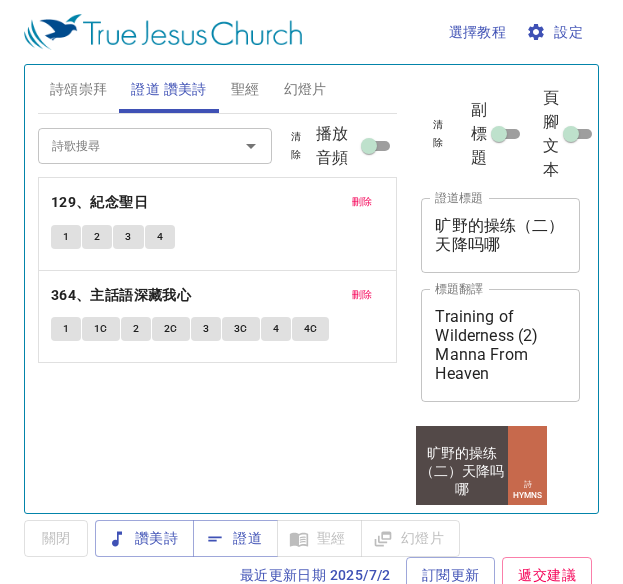 click on "聖經" at bounding box center (245, 89) 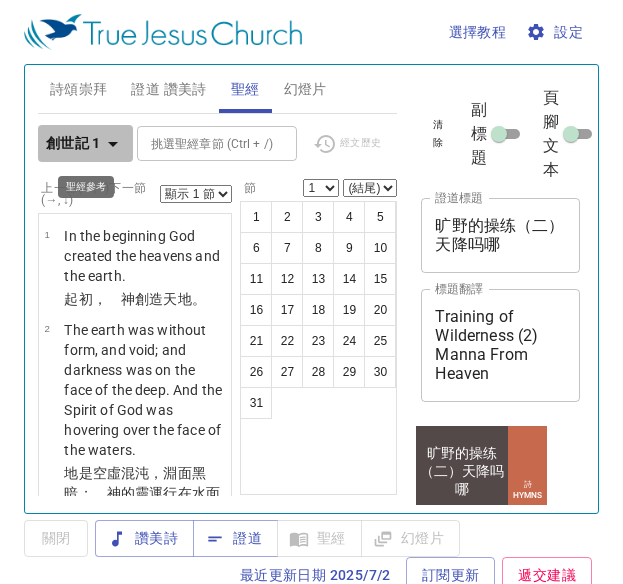 click 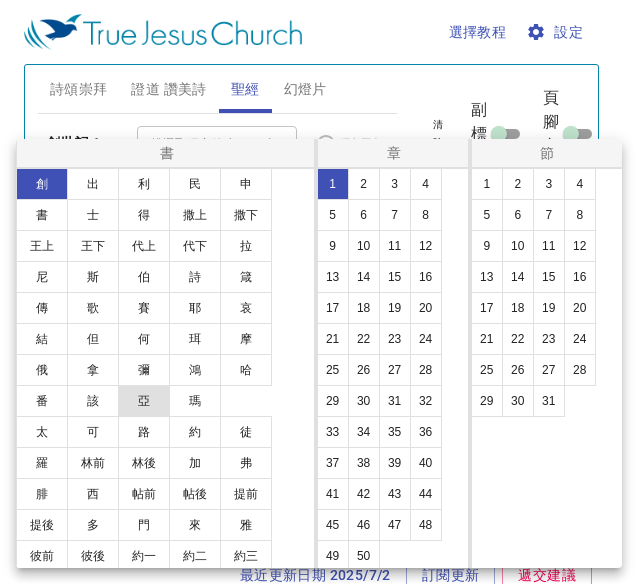scroll, scrollTop: 35, scrollLeft: 0, axis: vertical 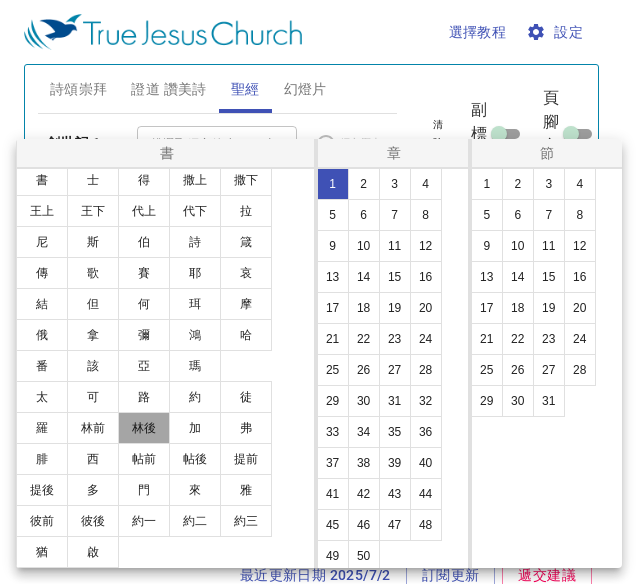 click on "林後" at bounding box center [144, 428] 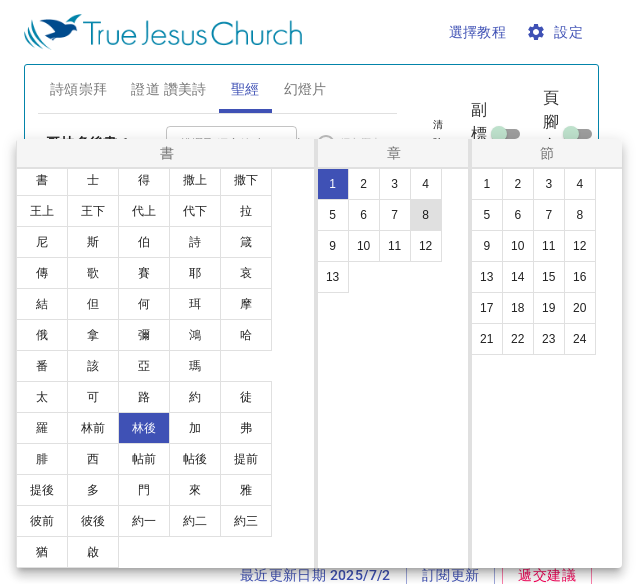 click on "8" at bounding box center [426, 215] 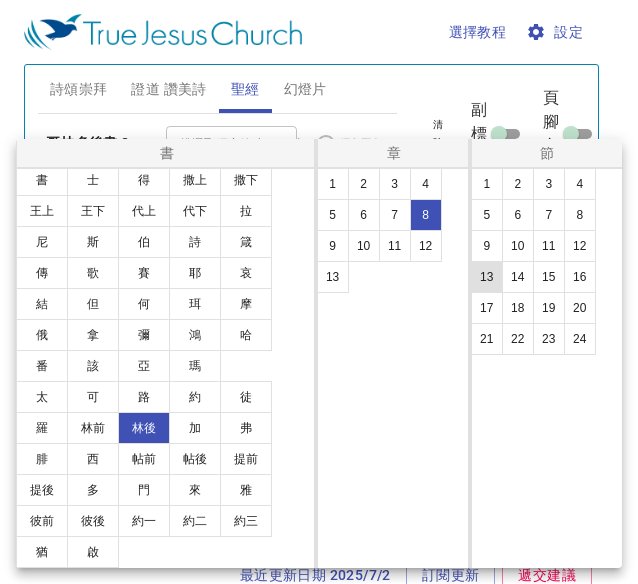 click on "13" at bounding box center (487, 277) 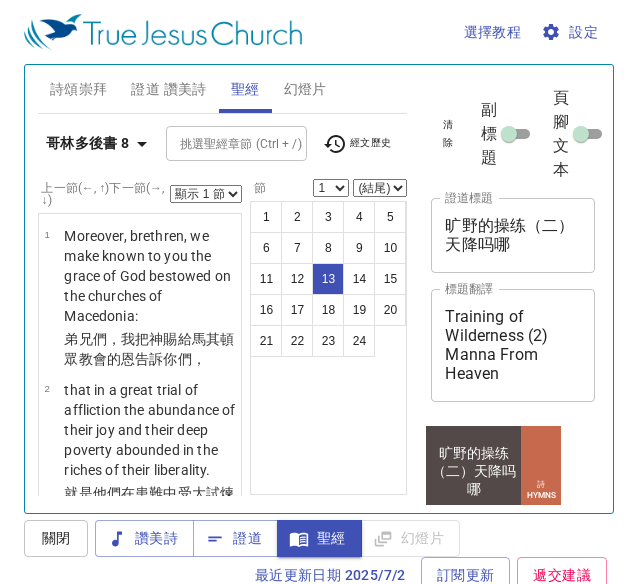 select on "13" 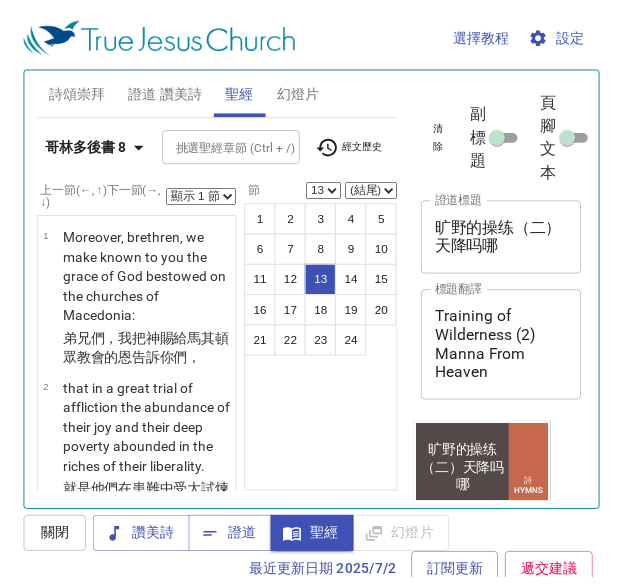 scroll, scrollTop: 9, scrollLeft: 0, axis: vertical 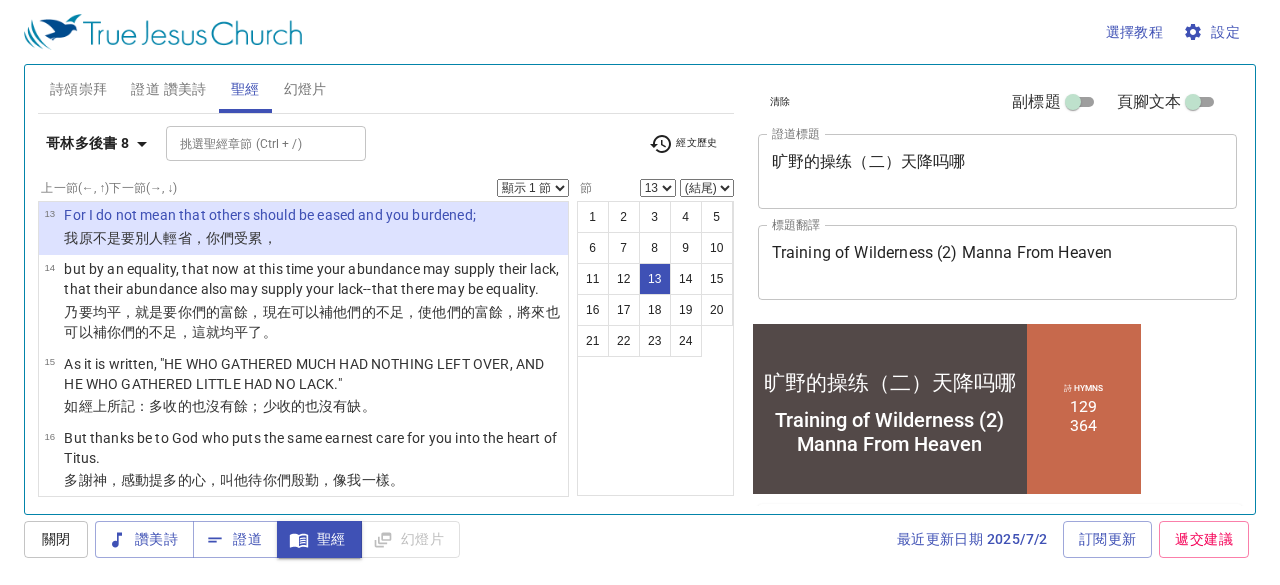 type 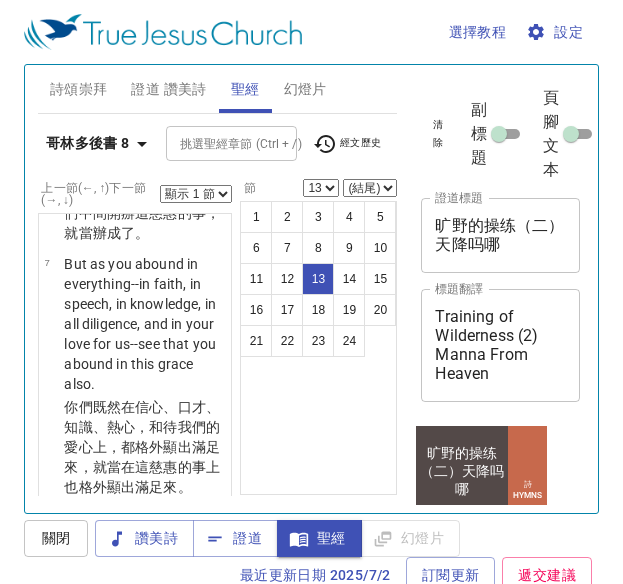 scroll, scrollTop: 2578, scrollLeft: 0, axis: vertical 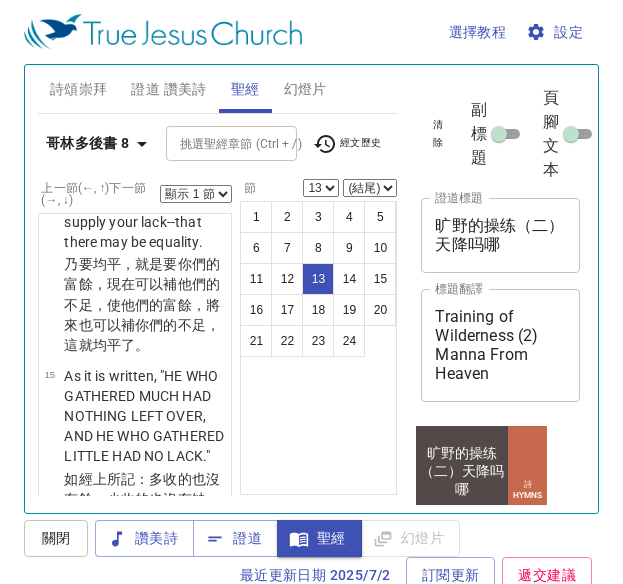 click on "顯示 1 節 顯示 2 節 顯示 3 節 顯示 4 節 顯示 5 節" at bounding box center [196, 194] 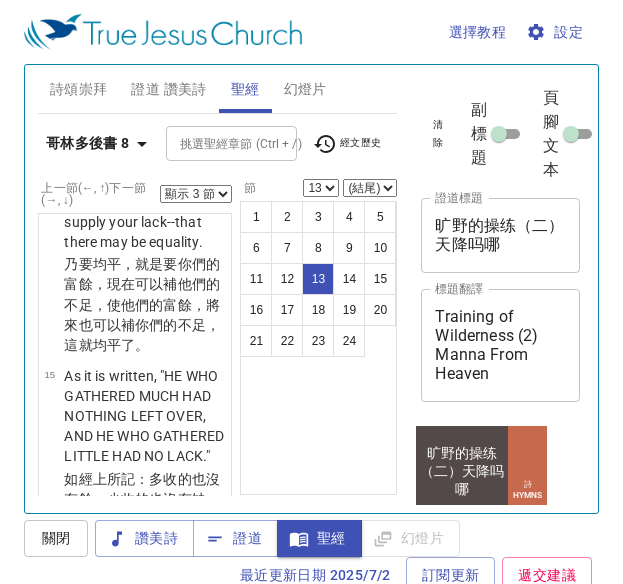 click on "顯示 1 節 顯示 2 節 顯示 3 節 顯示 4 節 顯示 5 節" at bounding box center [196, 194] 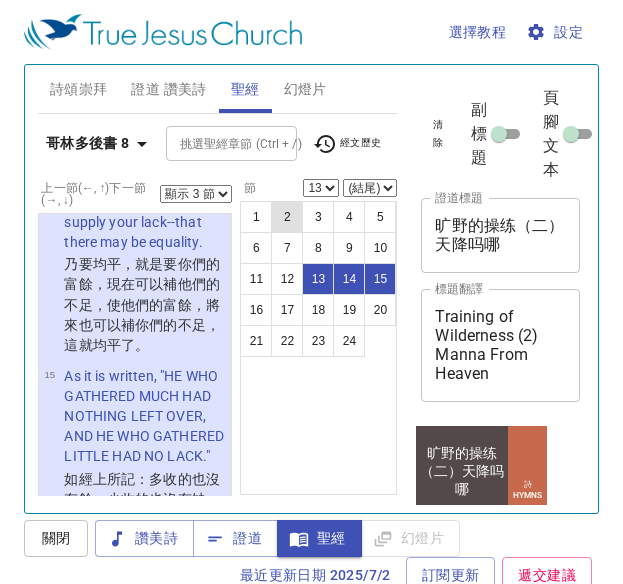 click on "2" at bounding box center [287, 217] 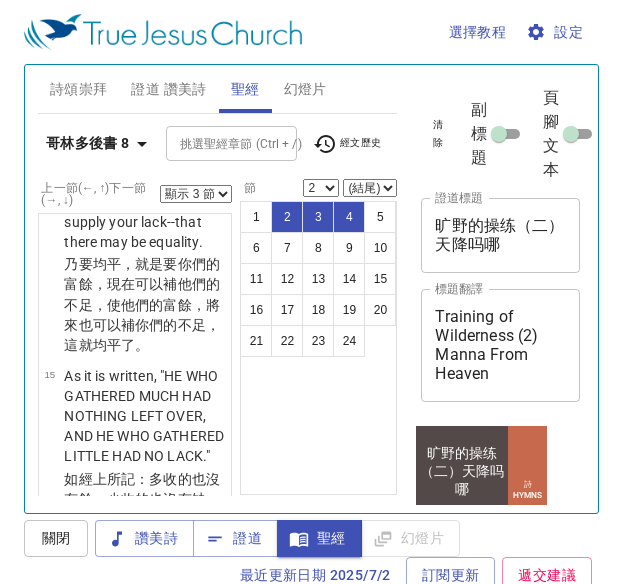 scroll, scrollTop: 9, scrollLeft: 0, axis: vertical 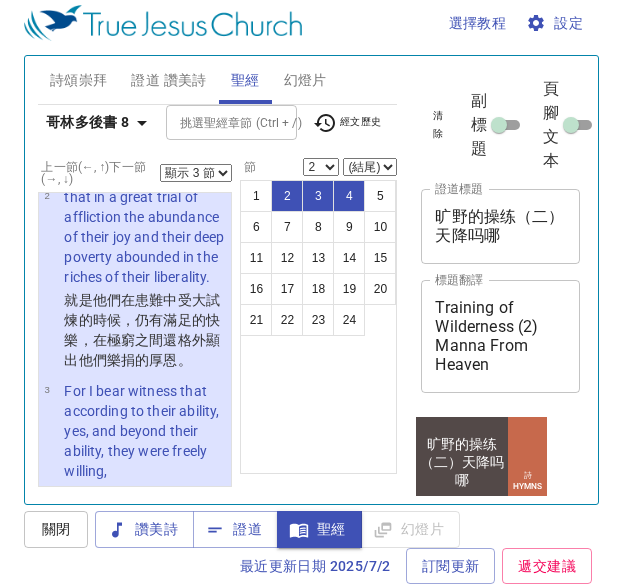 click on "顯示 1 節 顯示 2 節 顯示 3 節 顯示 4 節 顯示 5 節" at bounding box center (196, 173) 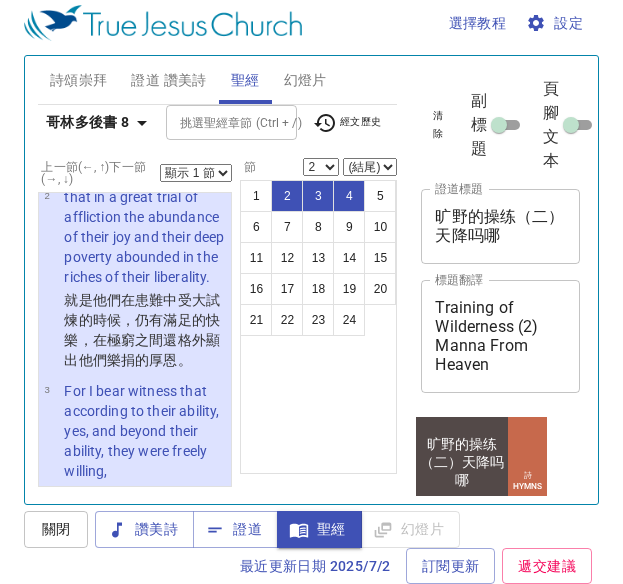 click on "顯示 1 節 顯示 2 節 顯示 3 節 顯示 4 節 顯示 5 節" at bounding box center [196, 173] 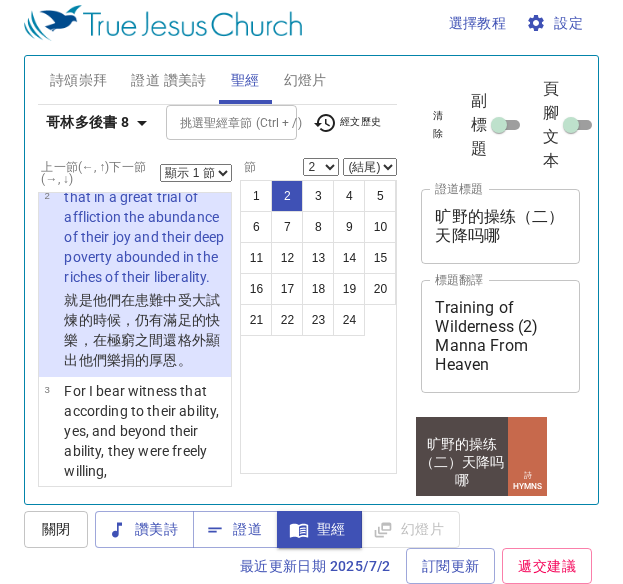 click on "顯示 1 節 顯示 2 節 顯示 3 節 顯示 4 節 顯示 5 節" at bounding box center [196, 173] 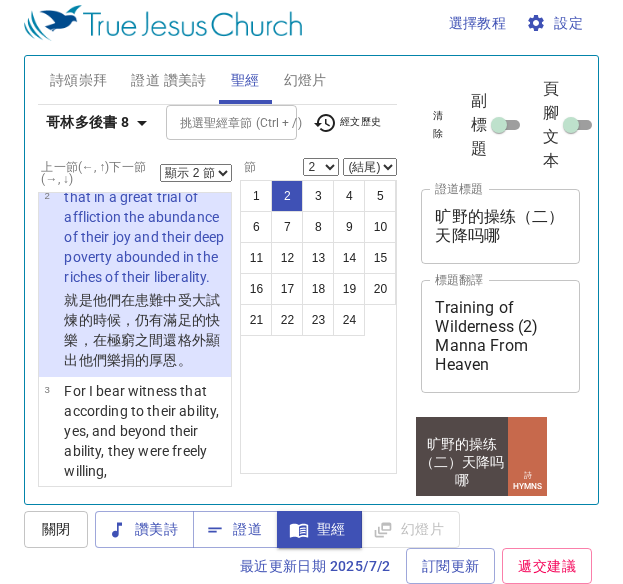 click on "顯示 1 節 顯示 2 節 顯示 3 節 顯示 4 節 顯示 5 節" at bounding box center [196, 173] 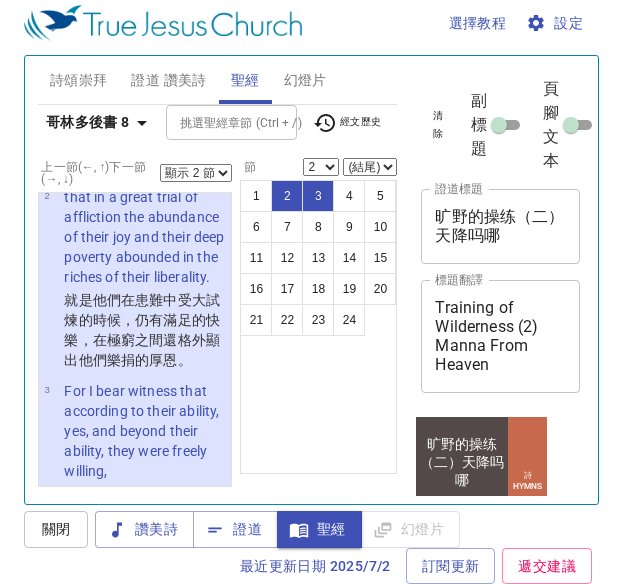 click on "顯示 1 節 顯示 2 節 顯示 3 節 顯示 4 節 顯示 5 節" at bounding box center [196, 173] 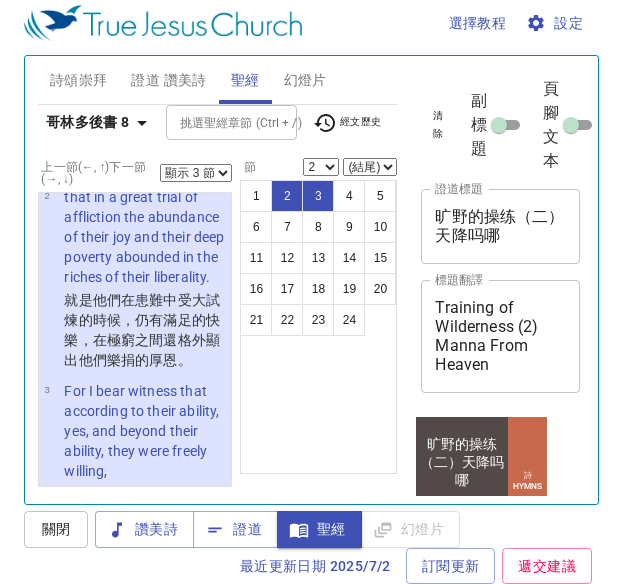 click on "顯示 1 節 顯示 2 節 顯示 3 節 顯示 4 節 顯示 5 節" at bounding box center [196, 173] 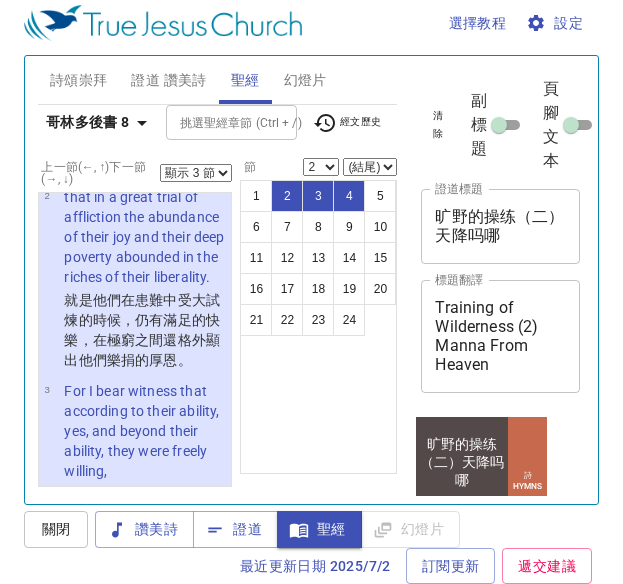 click on "顯示 1 節 顯示 2 節 顯示 3 節 顯示 4 節 顯示 5 節" at bounding box center [196, 173] 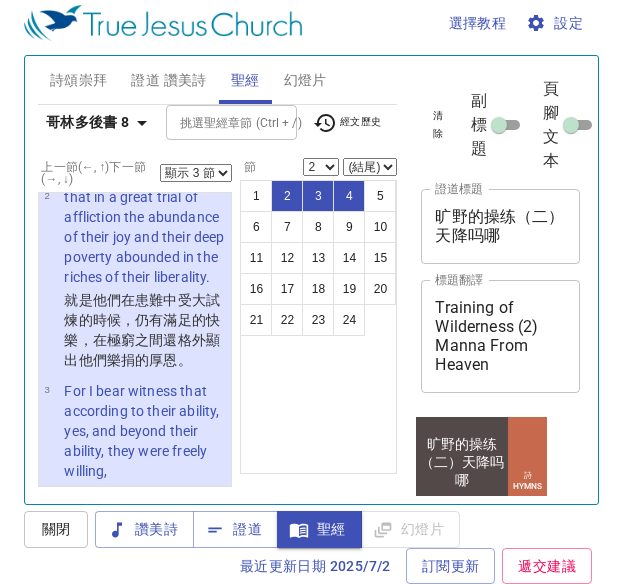 click on "顯示 1 節 顯示 2 節 顯示 3 節 顯示 4 節 顯示 5 節" at bounding box center (196, 173) 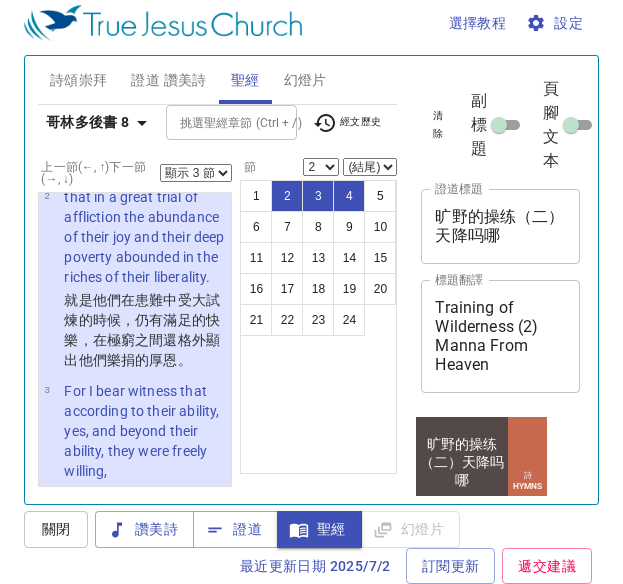 click on "顯示 1 節 顯示 2 節 顯示 3 節 顯示 4 節 顯示 5 節" at bounding box center (196, 173) 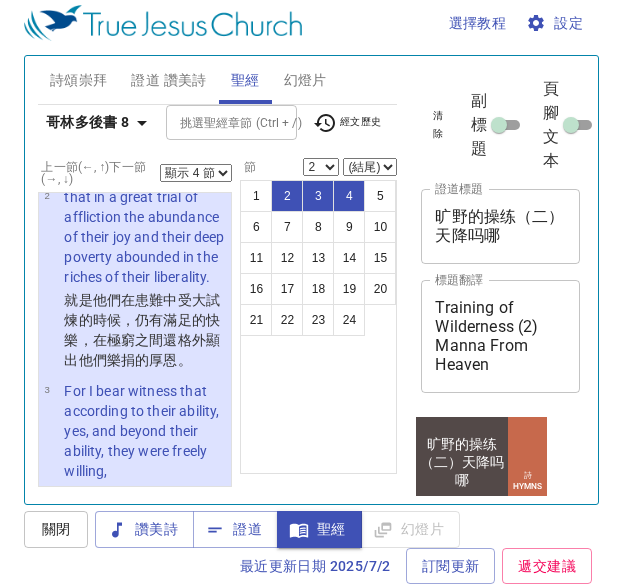 click on "顯示 1 節 顯示 2 節 顯示 3 節 顯示 4 節 顯示 5 節" at bounding box center [196, 173] 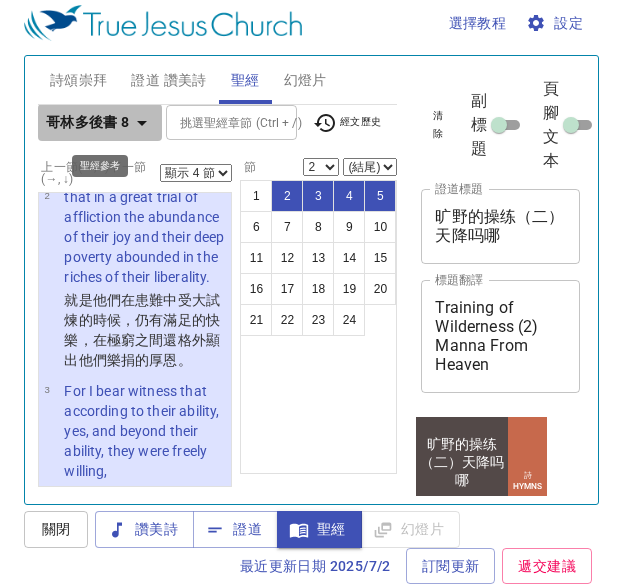 click 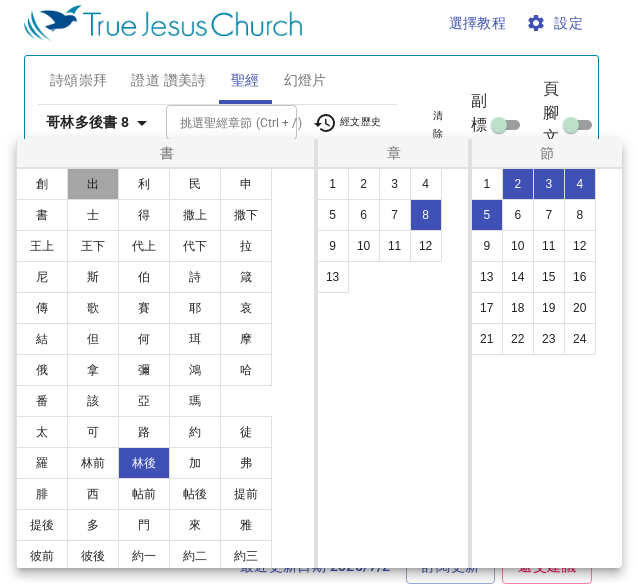 click on "出" at bounding box center [93, 184] 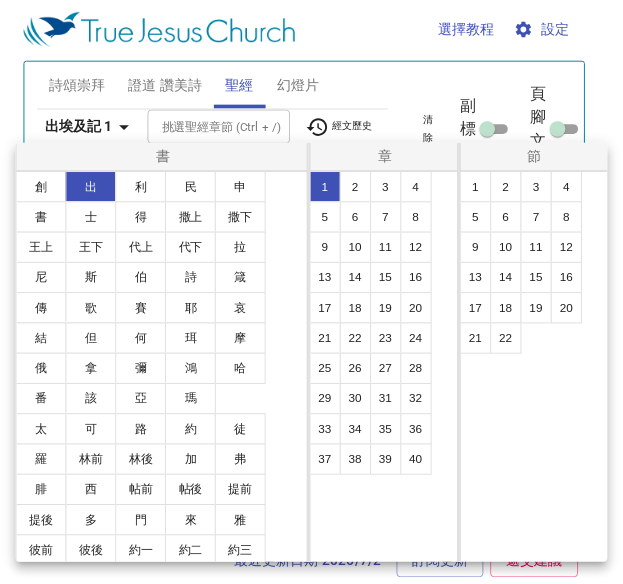 scroll, scrollTop: 0, scrollLeft: 0, axis: both 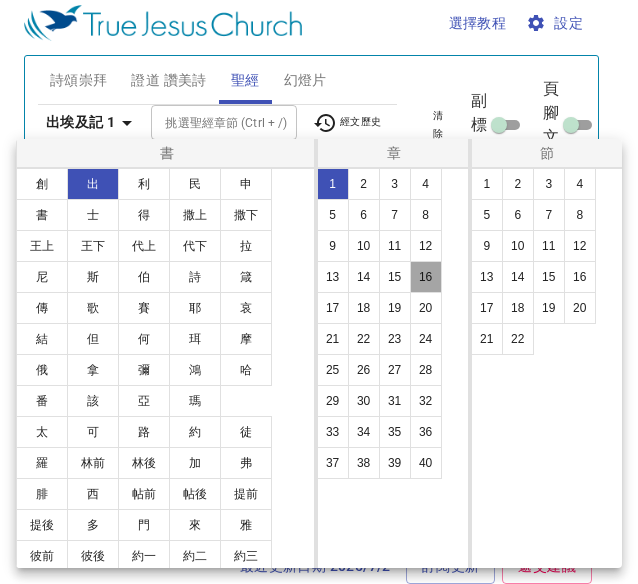 click on "16" at bounding box center [426, 277] 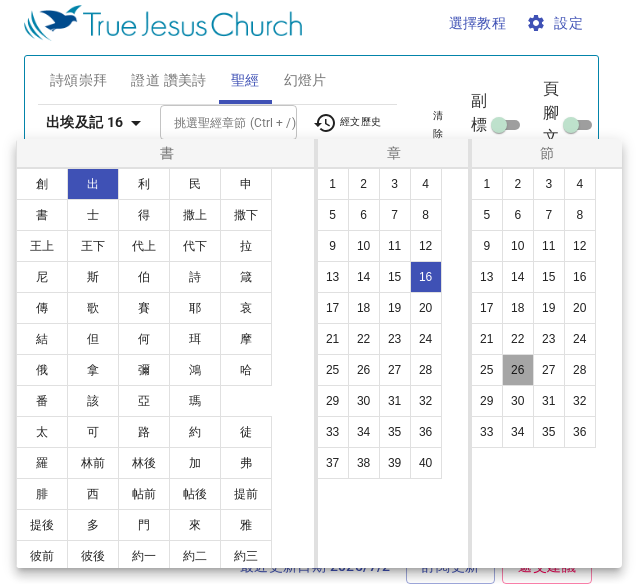 click on "26" at bounding box center [518, 370] 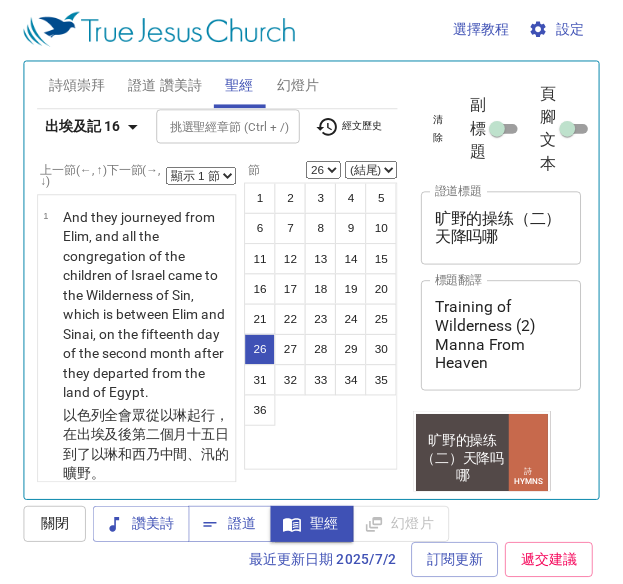 scroll, scrollTop: 12, scrollLeft: 0, axis: vertical 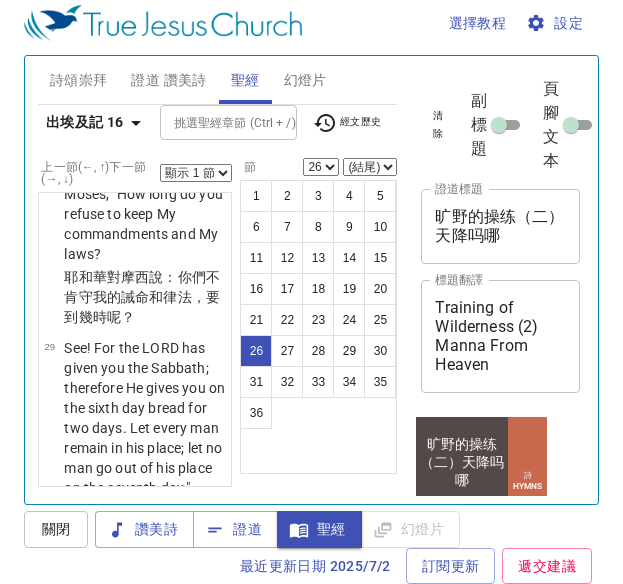 click on "顯示 1 節 顯示 2 節 顯示 3 節 顯示 4 節 顯示 5 節" at bounding box center [196, 173] 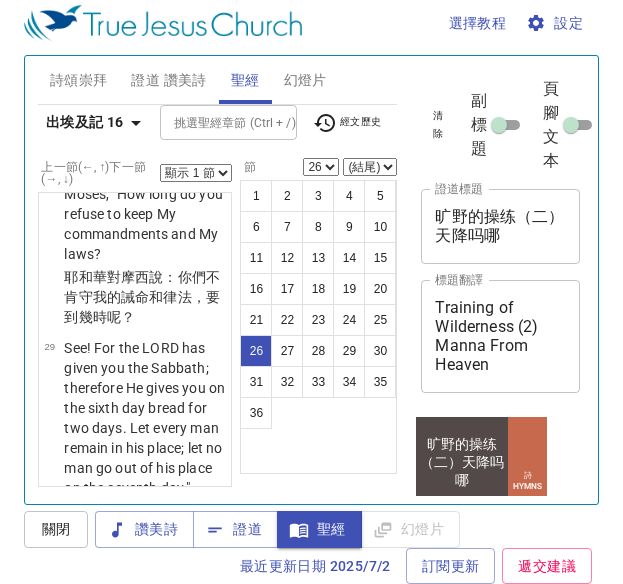 select on "3" 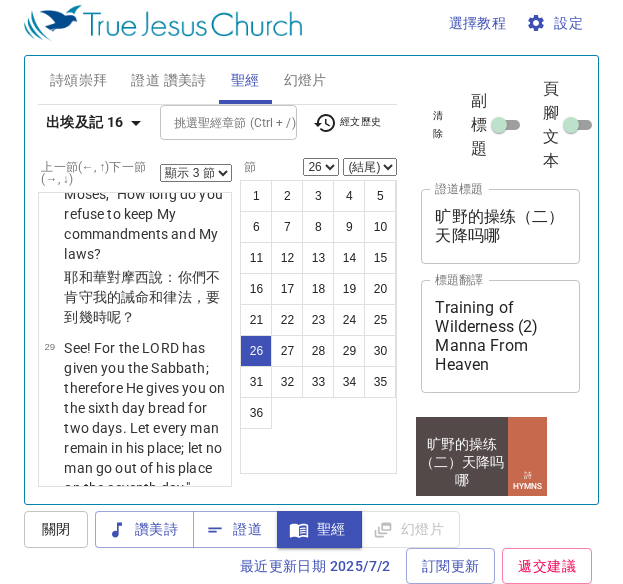 click on "顯示 1 節 顯示 2 節 顯示 3 節 顯示 4 節 顯示 5 節" at bounding box center (196, 173) 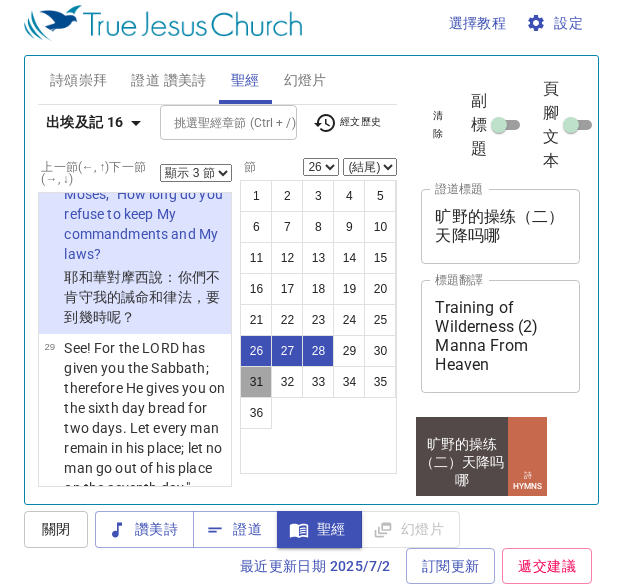 click on "31" at bounding box center [256, 382] 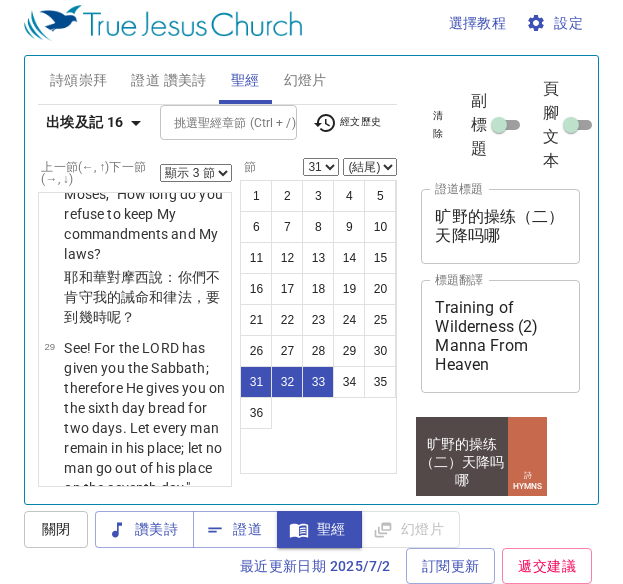 scroll, scrollTop: 7203, scrollLeft: 0, axis: vertical 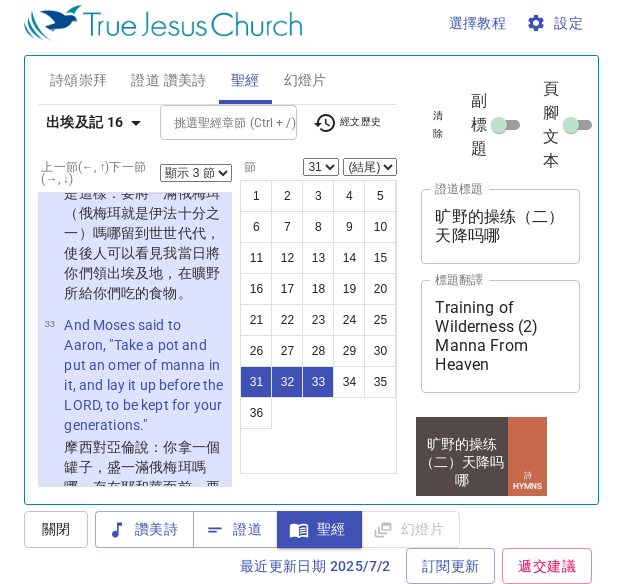 click on "顯示 1 節 顯示 2 節 顯示 3 節 顯示 4 節 顯示 5 節" at bounding box center [196, 173] 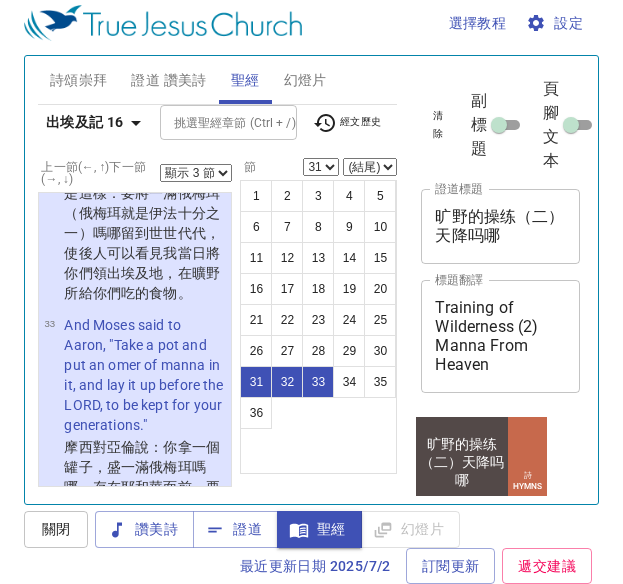 select on "1" 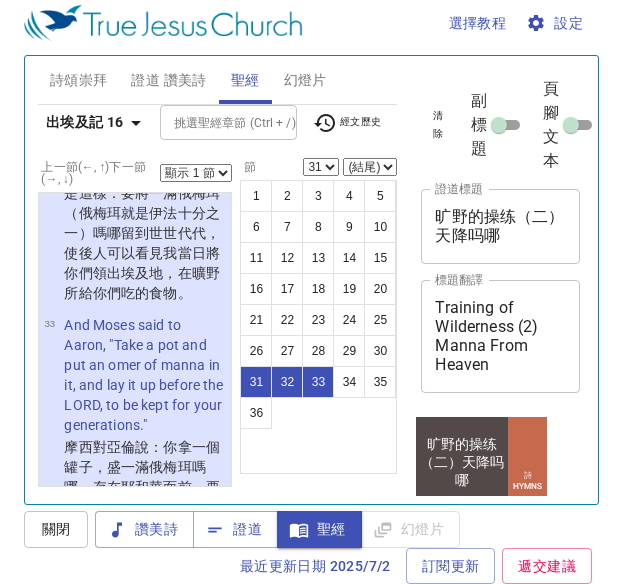 click on "顯示 1 節 顯示 2 節 顯示 3 節 顯示 4 節 顯示 5 節" at bounding box center (196, 173) 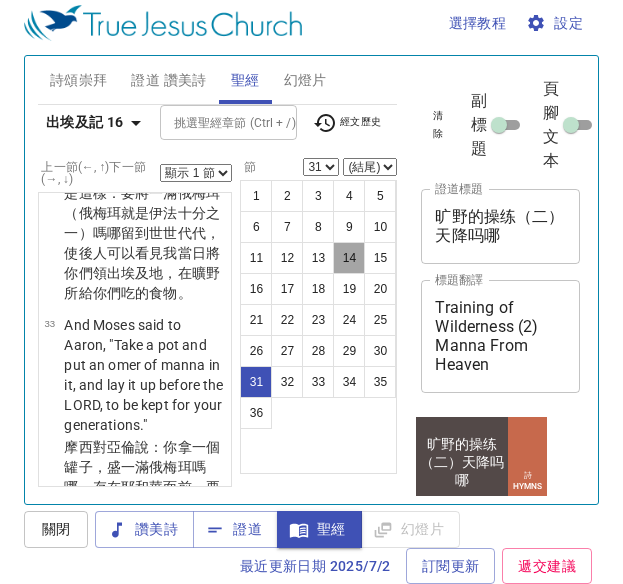 click on "14" at bounding box center (349, 258) 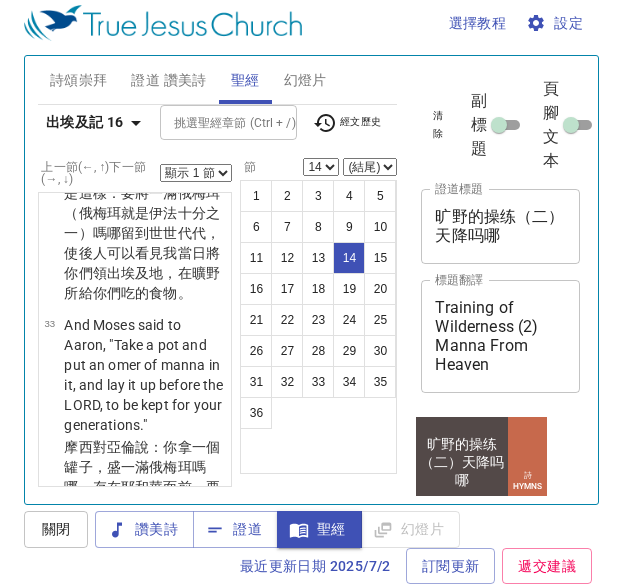 scroll, scrollTop: 3473, scrollLeft: 0, axis: vertical 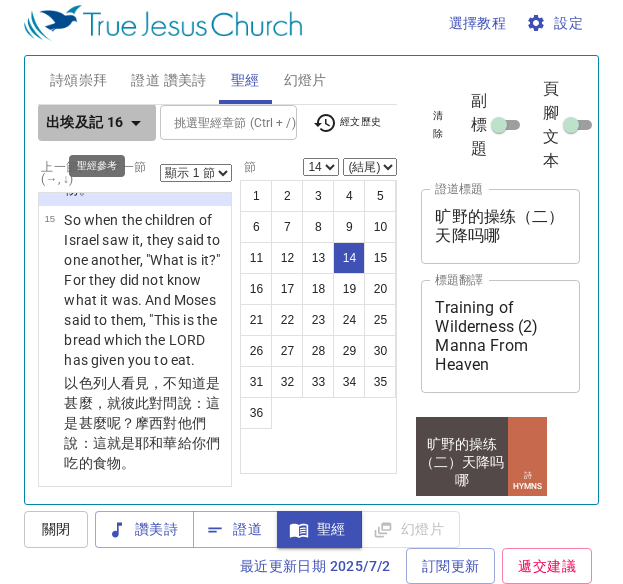 click on "出埃及記 16" at bounding box center (85, 122) 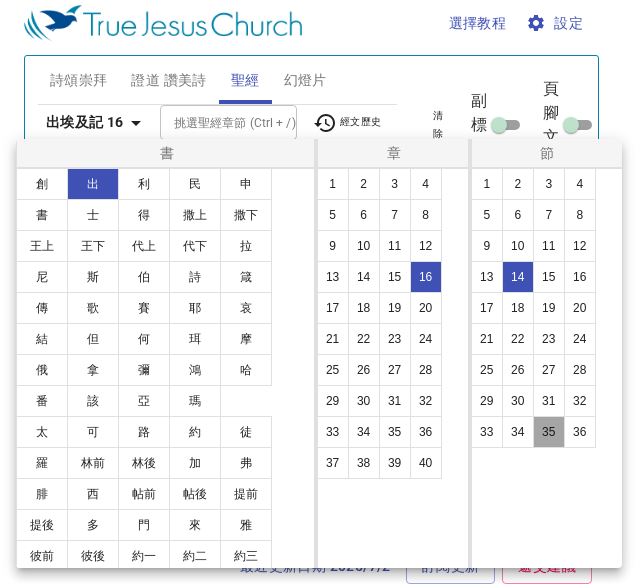 click on "35" at bounding box center (549, 432) 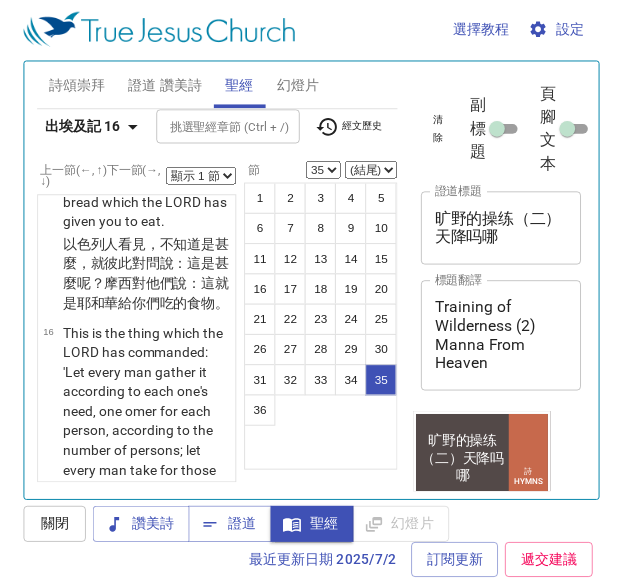 scroll, scrollTop: 12, scrollLeft: 0, axis: vertical 